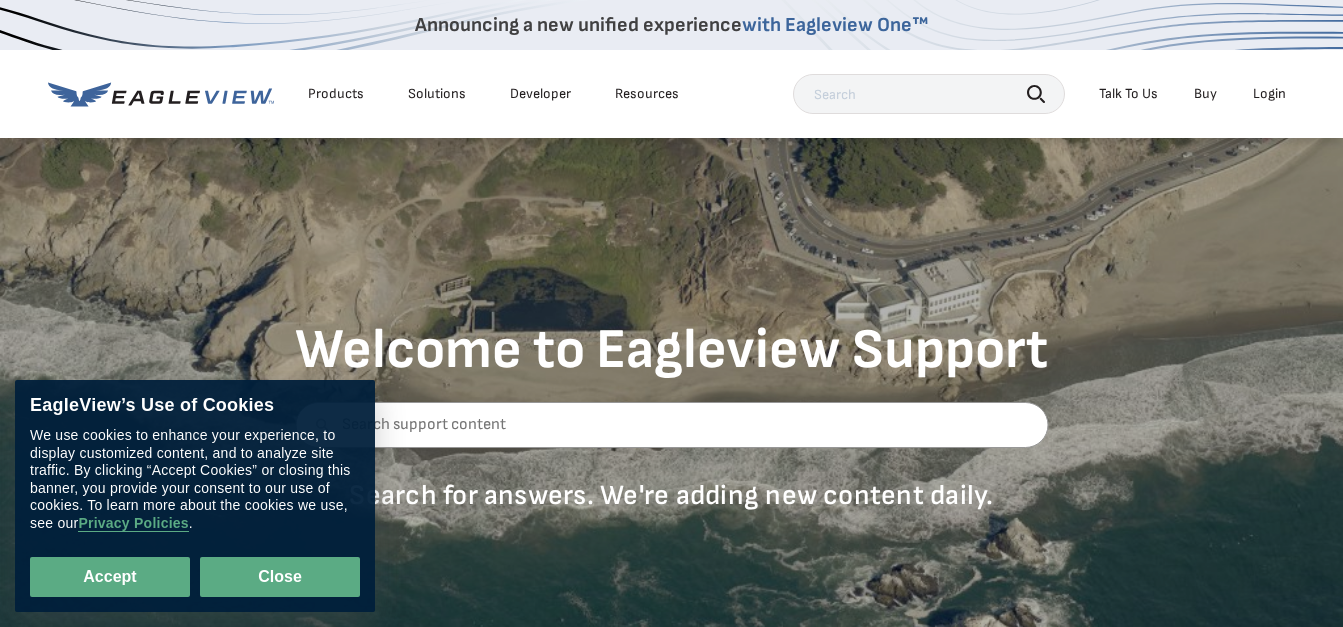 scroll, scrollTop: 0, scrollLeft: 0, axis: both 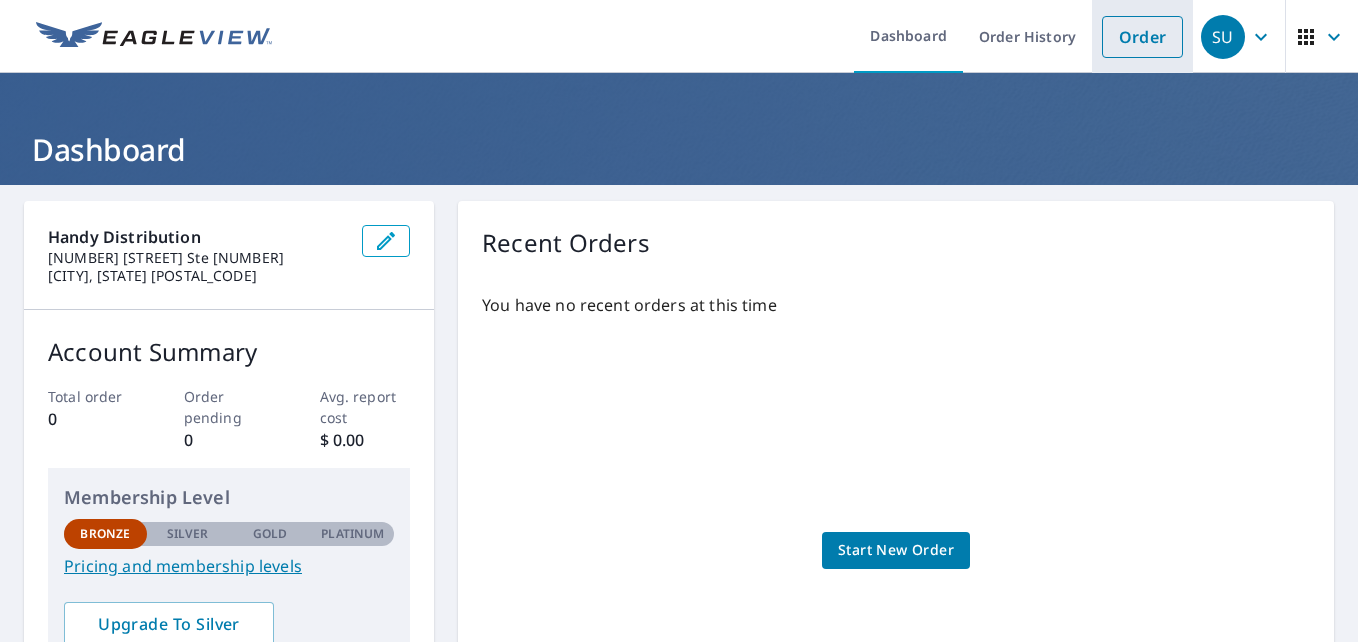 click on "Order" at bounding box center (1142, 37) 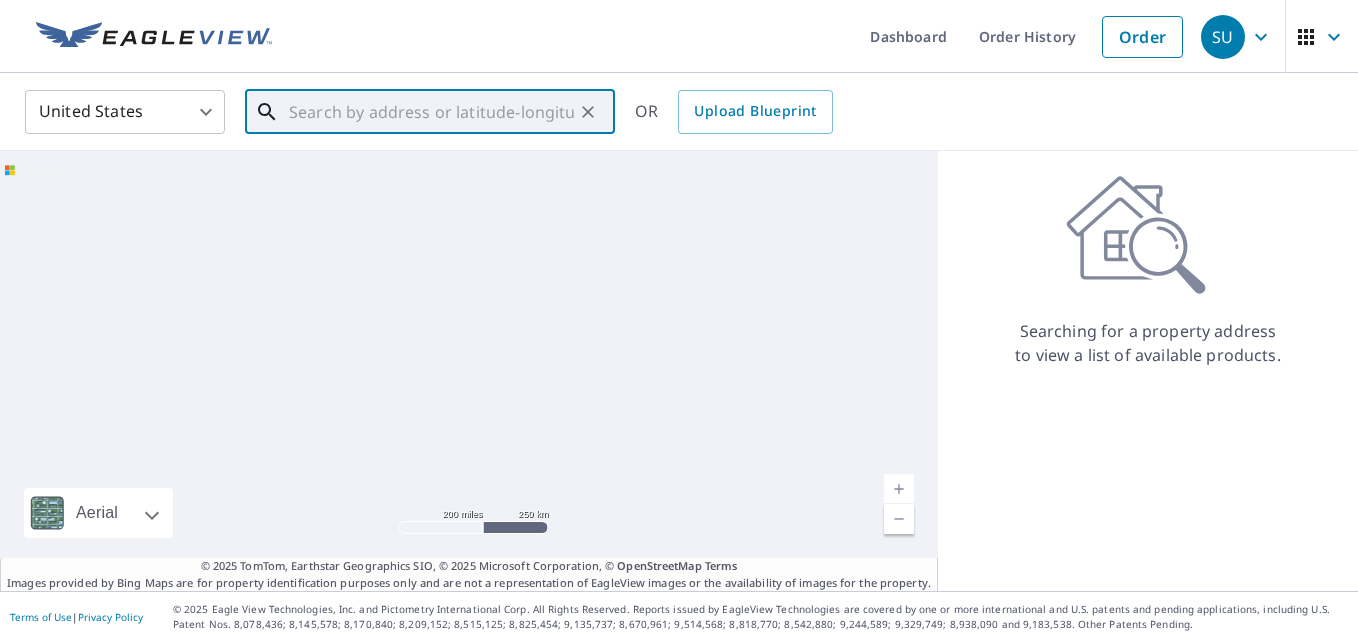 click at bounding box center [431, 112] 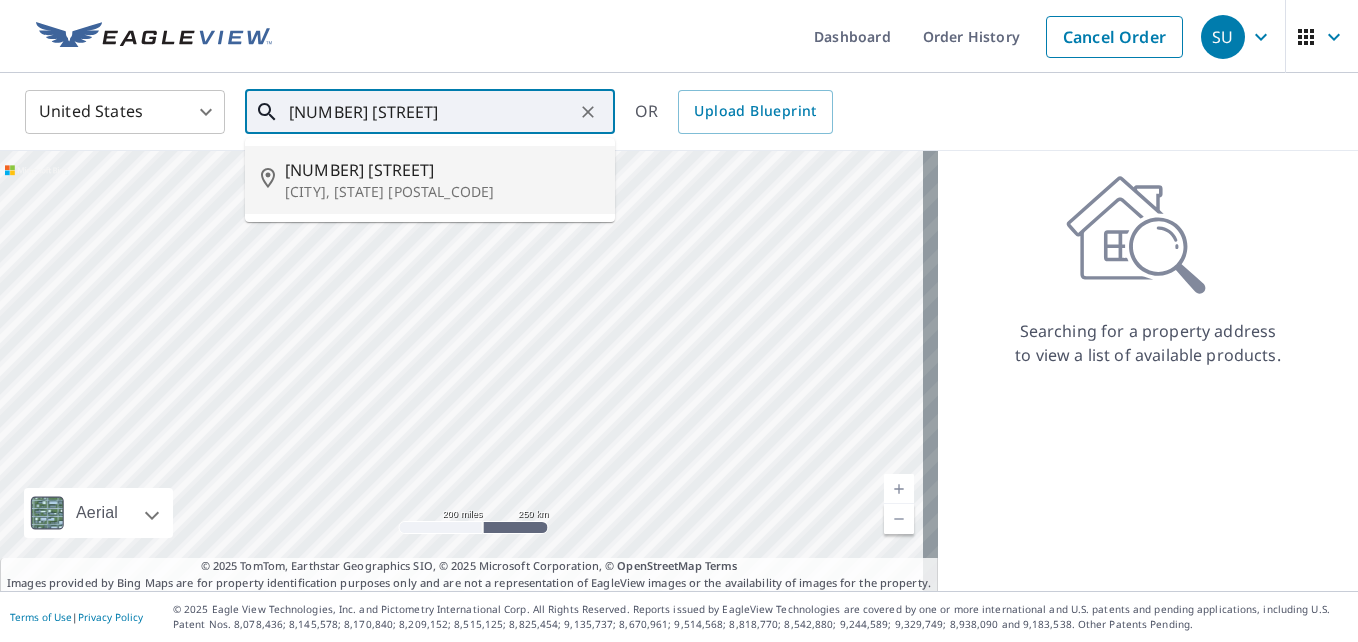 click on "[NUMBER] [STREET]" at bounding box center [442, 170] 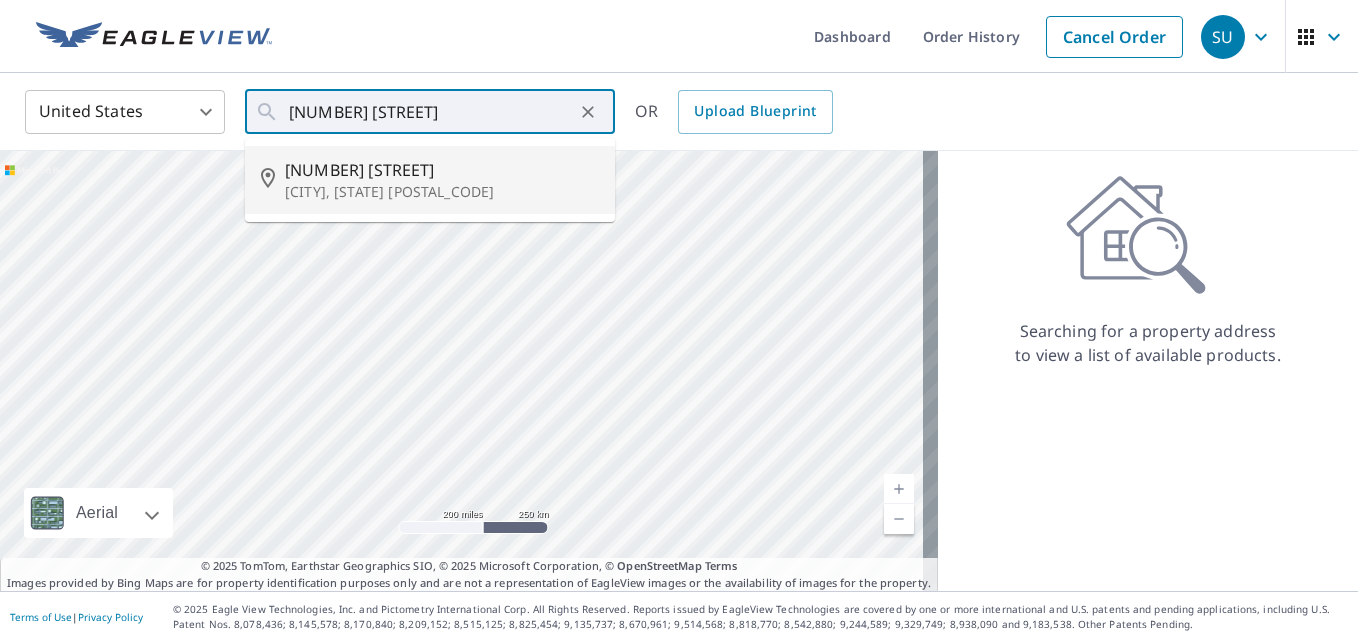type on "[NUMBER] [STREET] [CITY], [STATE] [POSTAL_CODE]" 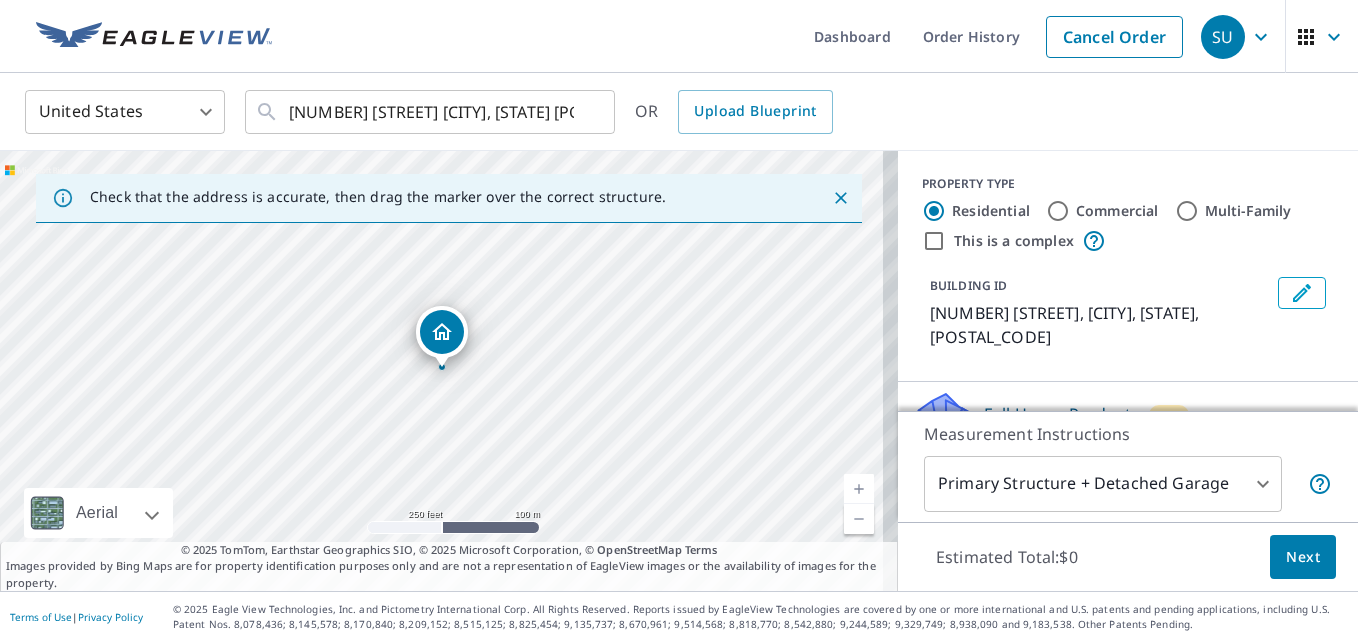 click at bounding box center [442, 357] 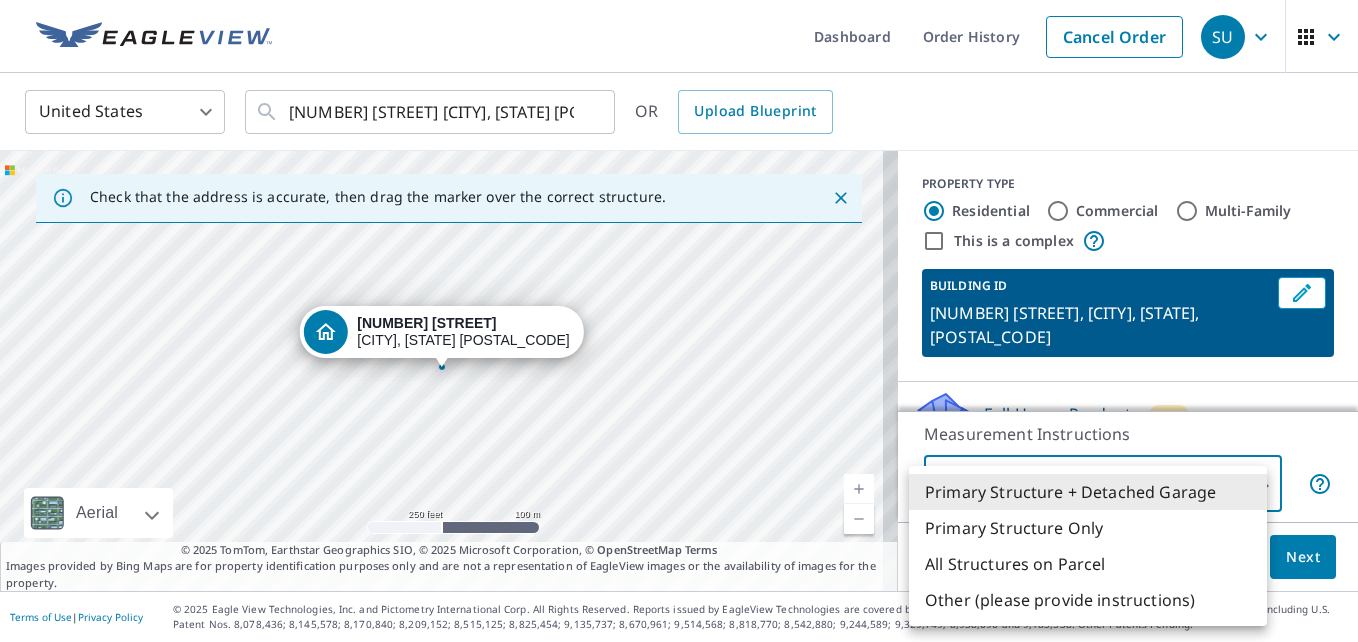 click on "SU SU
Dashboard Order History Cancel Order SU United States US ​ [NUMBER] [STREET] [CITY], [STATE] [POSTAL_CODE] ​ OR Upload Blueprint Check that the address is accurate, then drag the marker over the correct structure. [NUMBER] [STREET] [CITY], [STATE] [POSTAL_CODE] Aerial Road A standard road map Aerial A detailed look from above Labels Labels 250 feet 100 m © 2025 TomTom, © Vexcel Imaging, © 2025 Microsoft Corporation,  © OpenStreetMap Terms © 2025 TomTom, Earthstar Geographics SIO, © 2025 Microsoft Corporation, ©   OpenStreetMap   Terms Images provided by Bing Maps are for property identification purposes only and are not a representation of EagleView images or the availability of images for the property. PROPERTY TYPE Residential Commercial Multi-Family This is a complex BUILDING ID [NUMBER] [STREET], [CITY], [STATE], [POSTAL_CODE] Full House Products New Full House™ $105 Roof Products New Premium $32.75 - $87 QuickSquares™ $18 Gutter $13.75 Bid Perfect™ $18 Solar Products New $63.25 $79 $30 1" at bounding box center [679, 321] 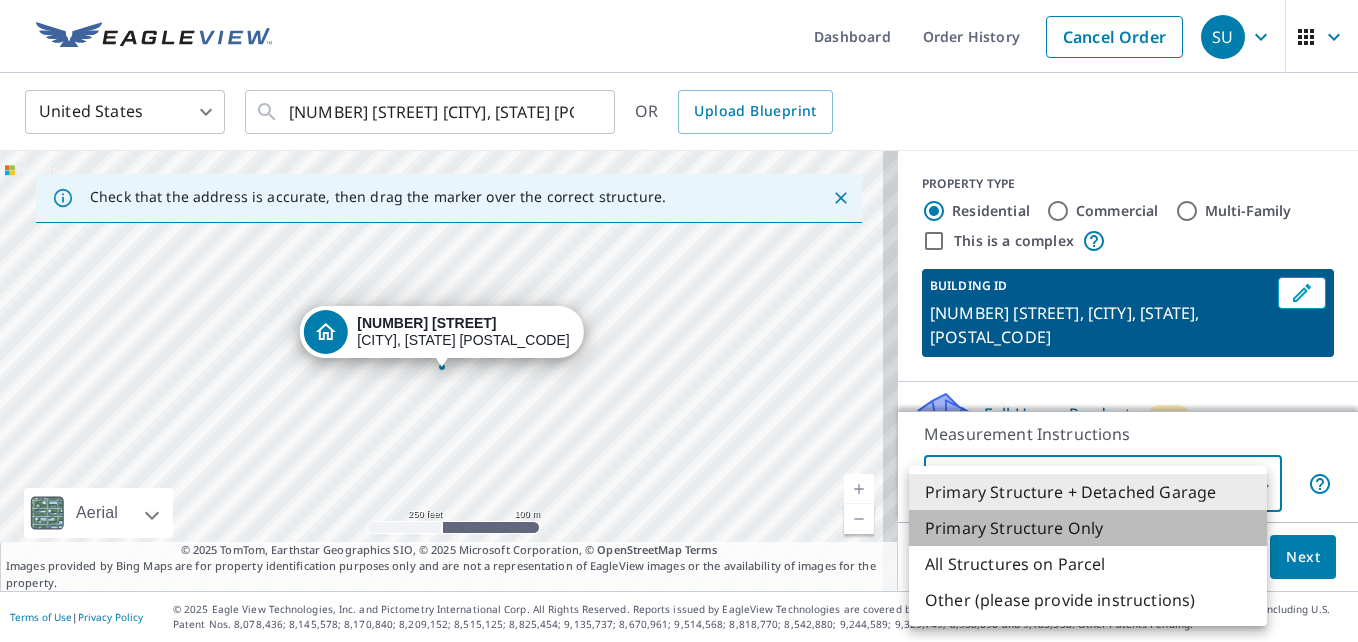 click on "Primary Structure Only" at bounding box center (1088, 528) 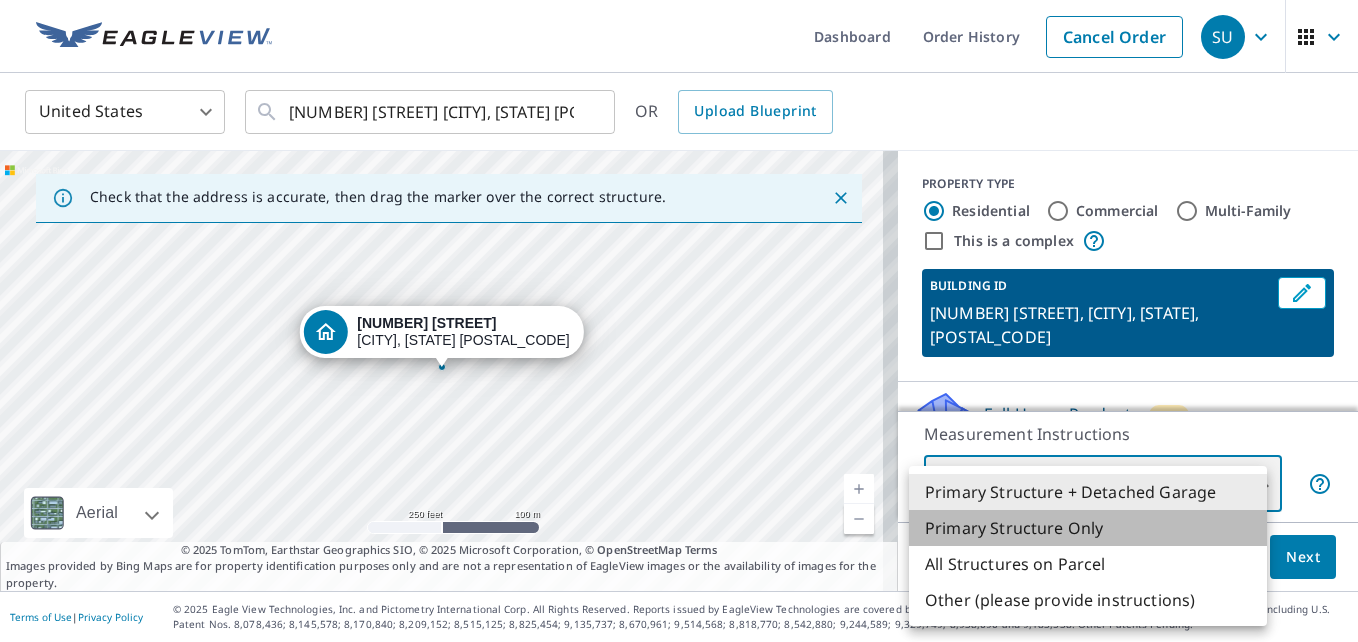 type on "2" 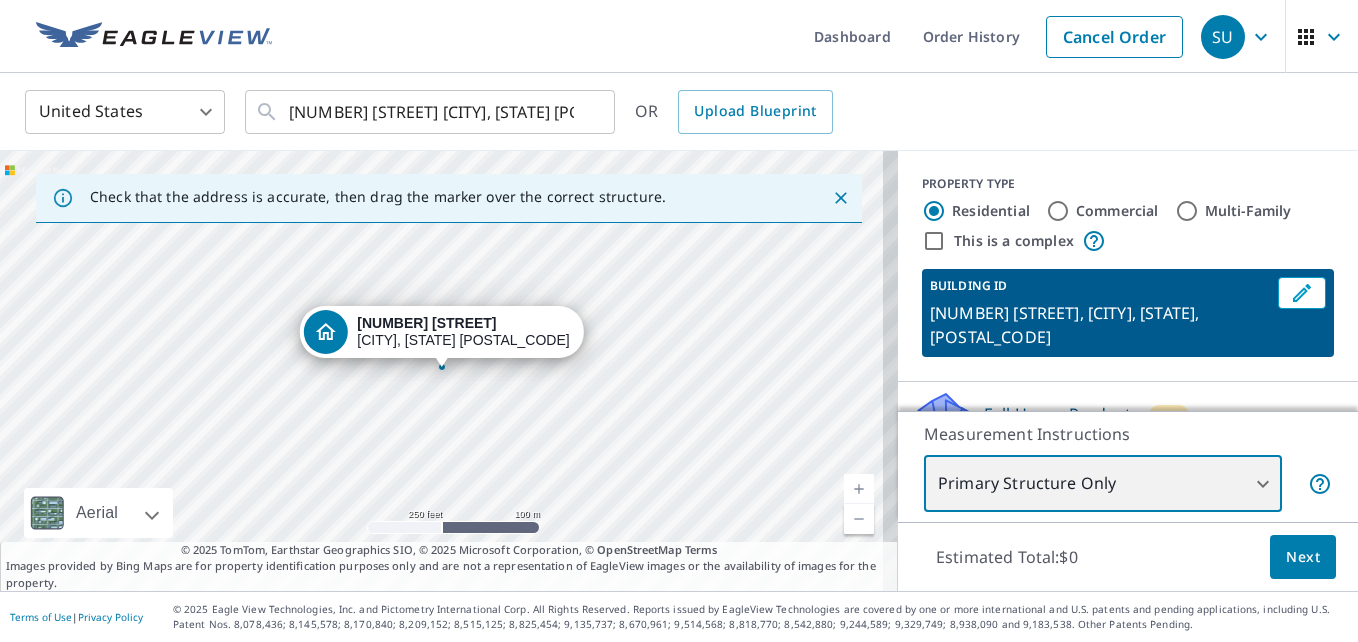 click on "[NUMBER] [STREET] [CITY], [STATE] [POSTAL_CODE]" at bounding box center [449, 371] 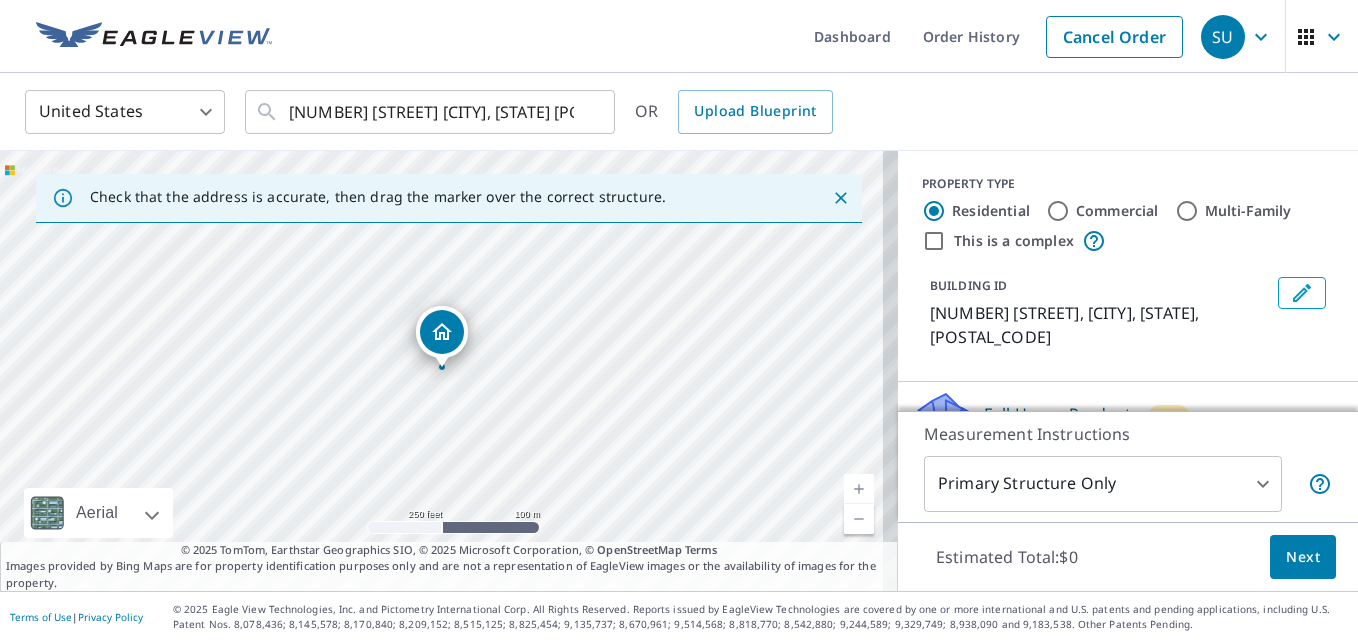 click on "BUILDING ID [NUMBER] [STREET], [CITY], [STATE], [POSTAL_CODE]" at bounding box center (1128, 313) 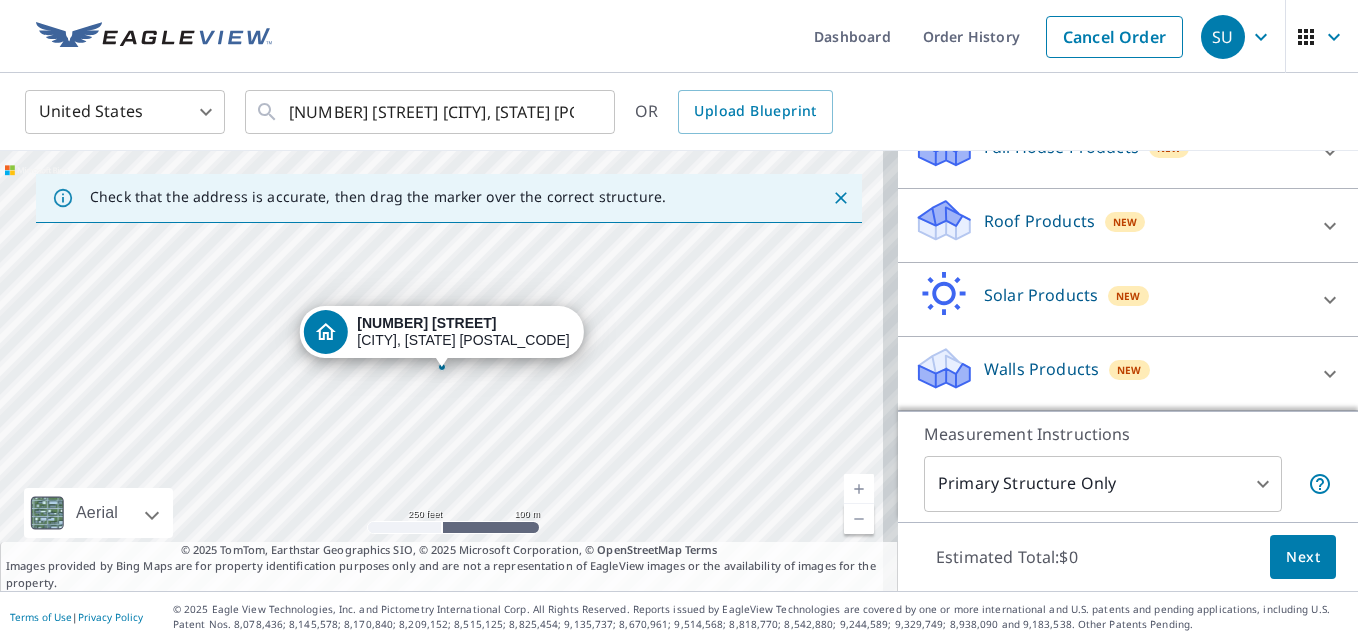 scroll, scrollTop: 167, scrollLeft: 0, axis: vertical 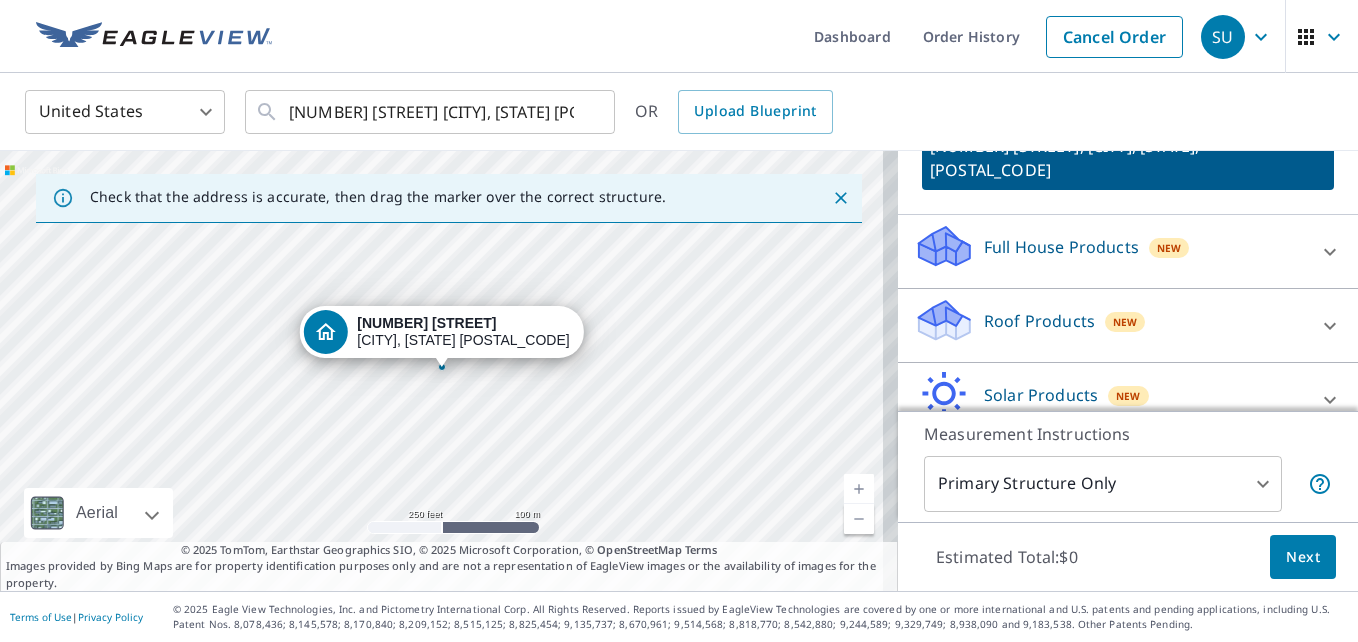 click on "Roof Products New" at bounding box center [1110, 325] 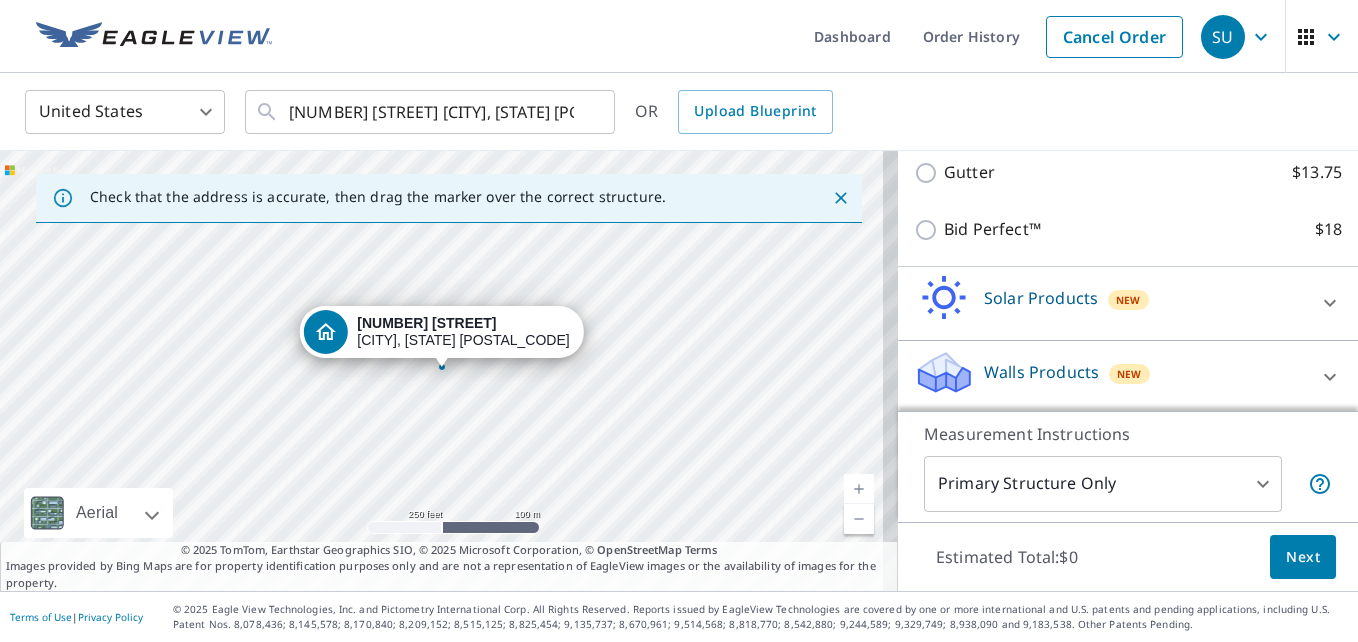 scroll, scrollTop: 494, scrollLeft: 0, axis: vertical 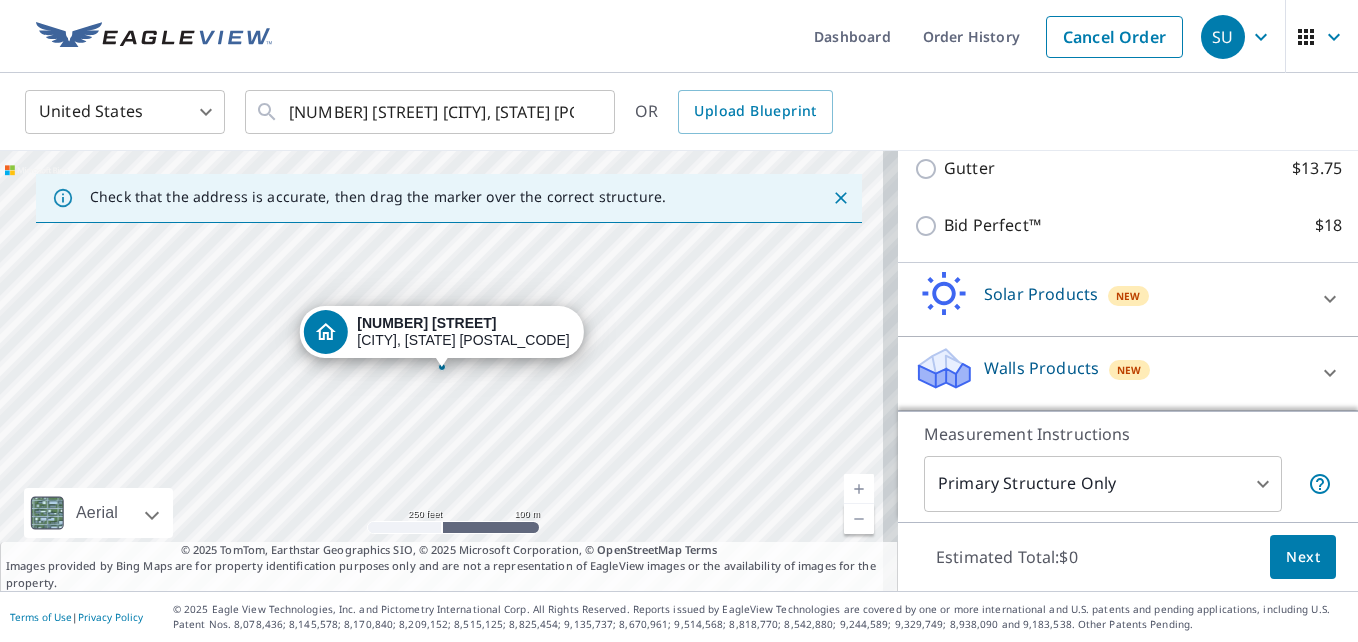 click on "Next" at bounding box center [1303, 557] 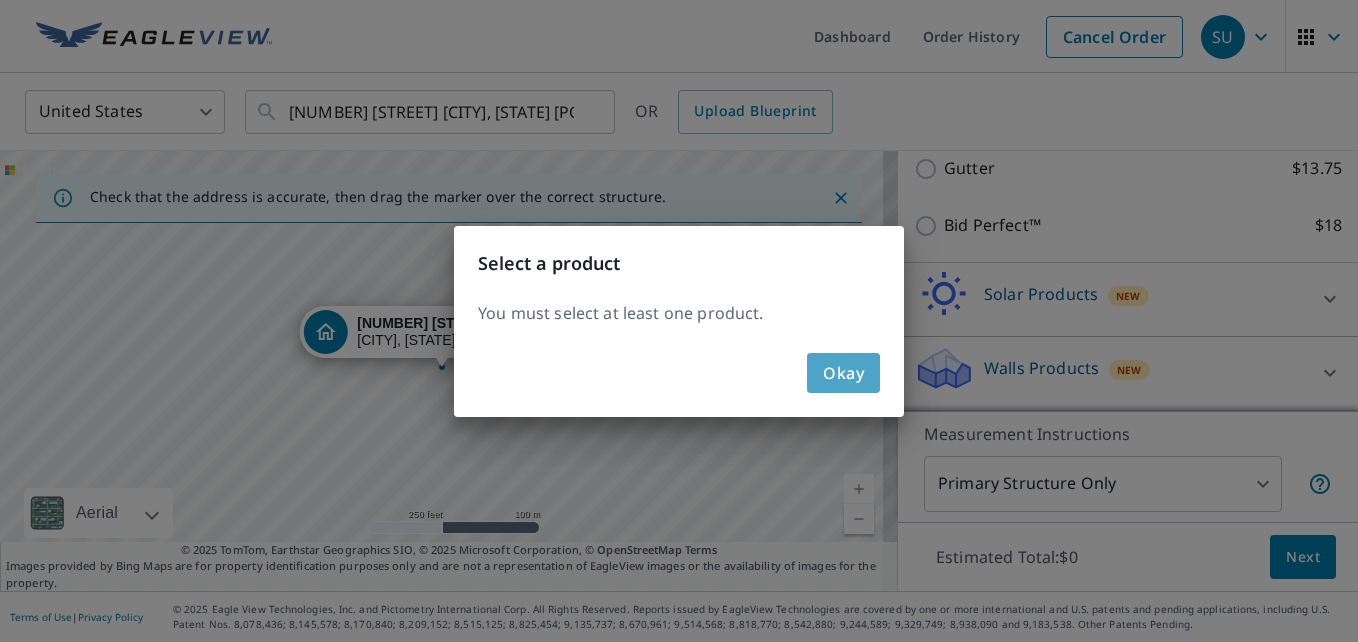 click on "Okay" at bounding box center [843, 373] 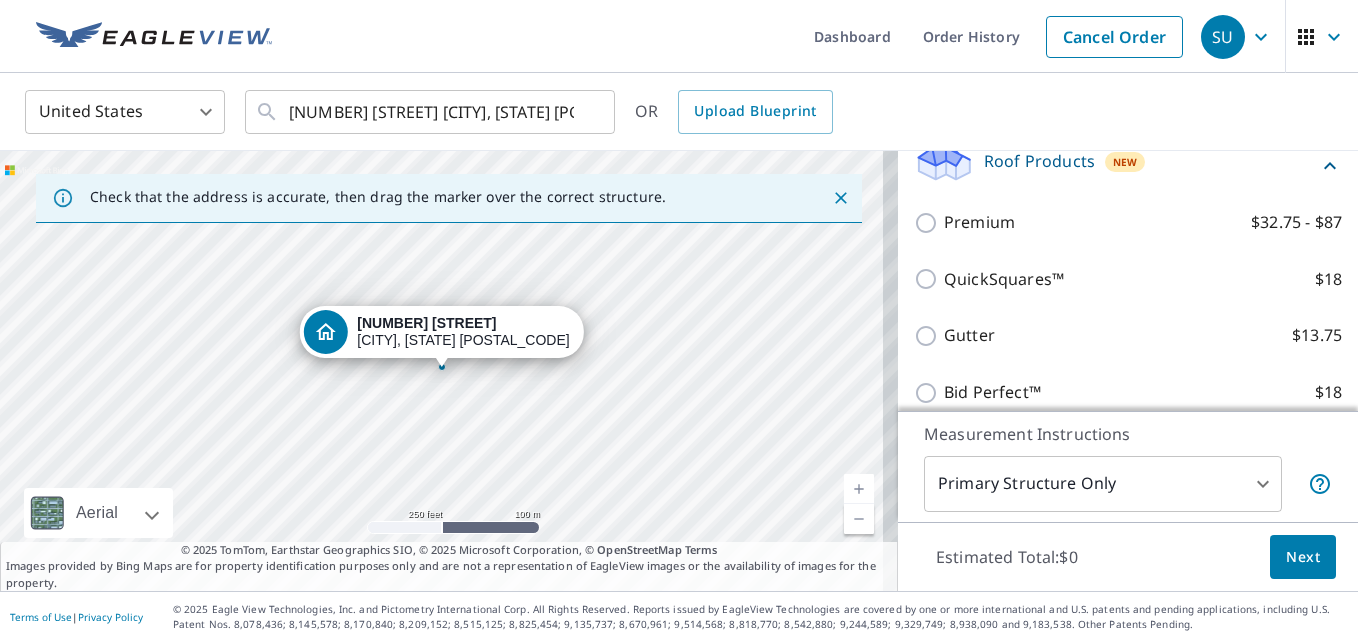 scroll, scrollTop: 294, scrollLeft: 0, axis: vertical 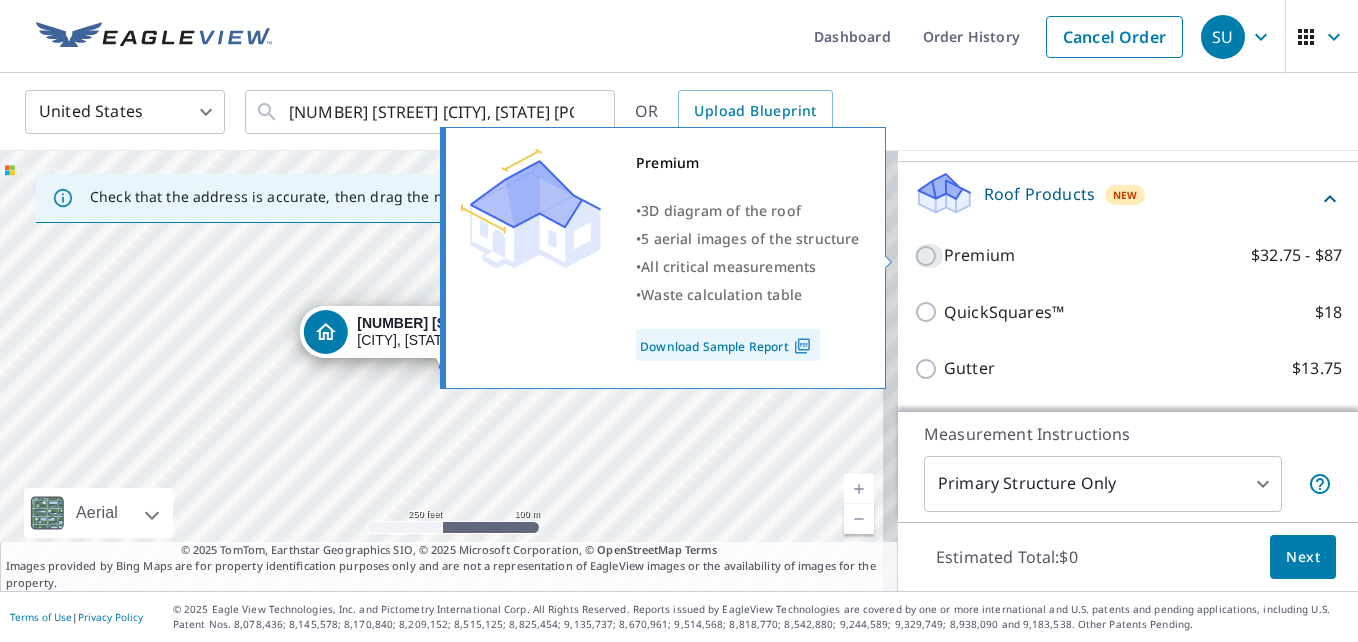 click on "Premium $32.75 - $87" at bounding box center (929, 256) 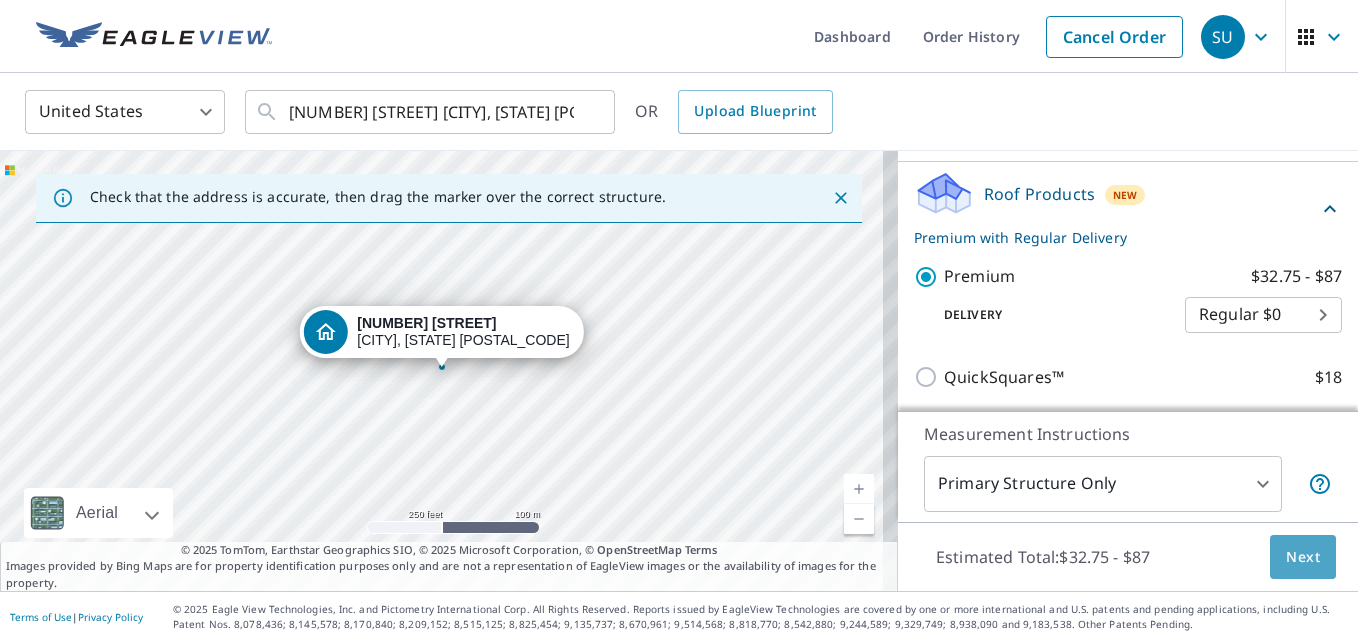 click on "Next" at bounding box center (1303, 557) 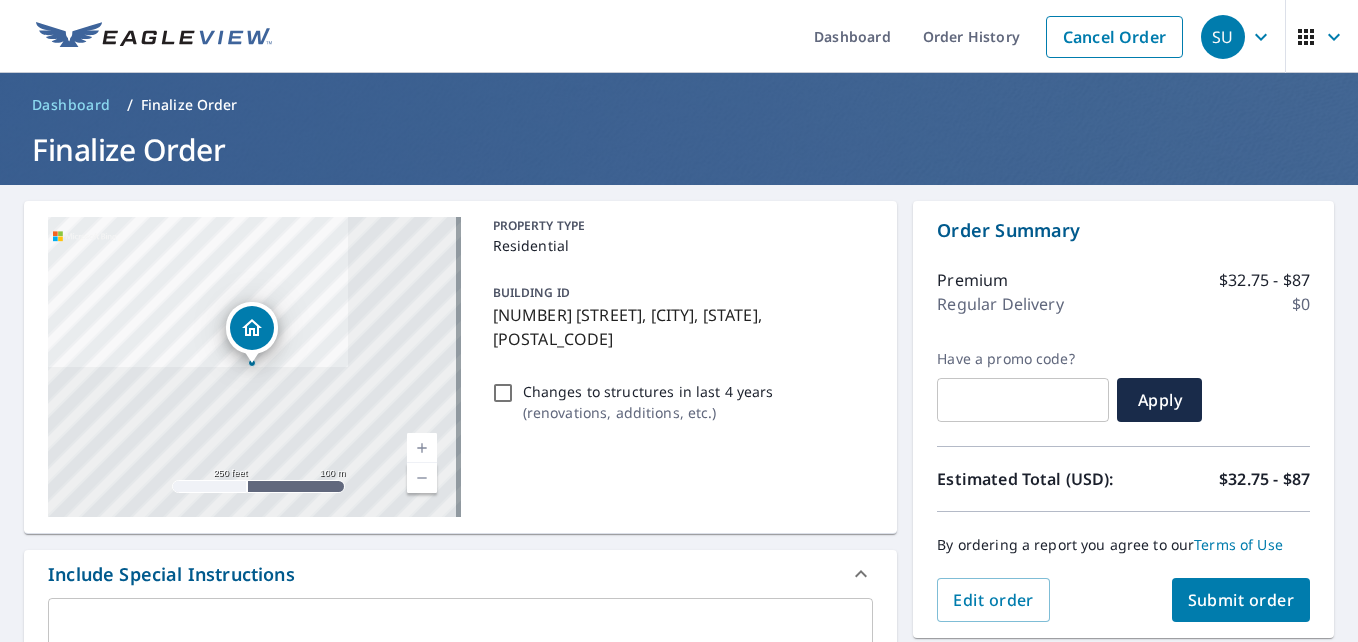 scroll, scrollTop: 100, scrollLeft: 0, axis: vertical 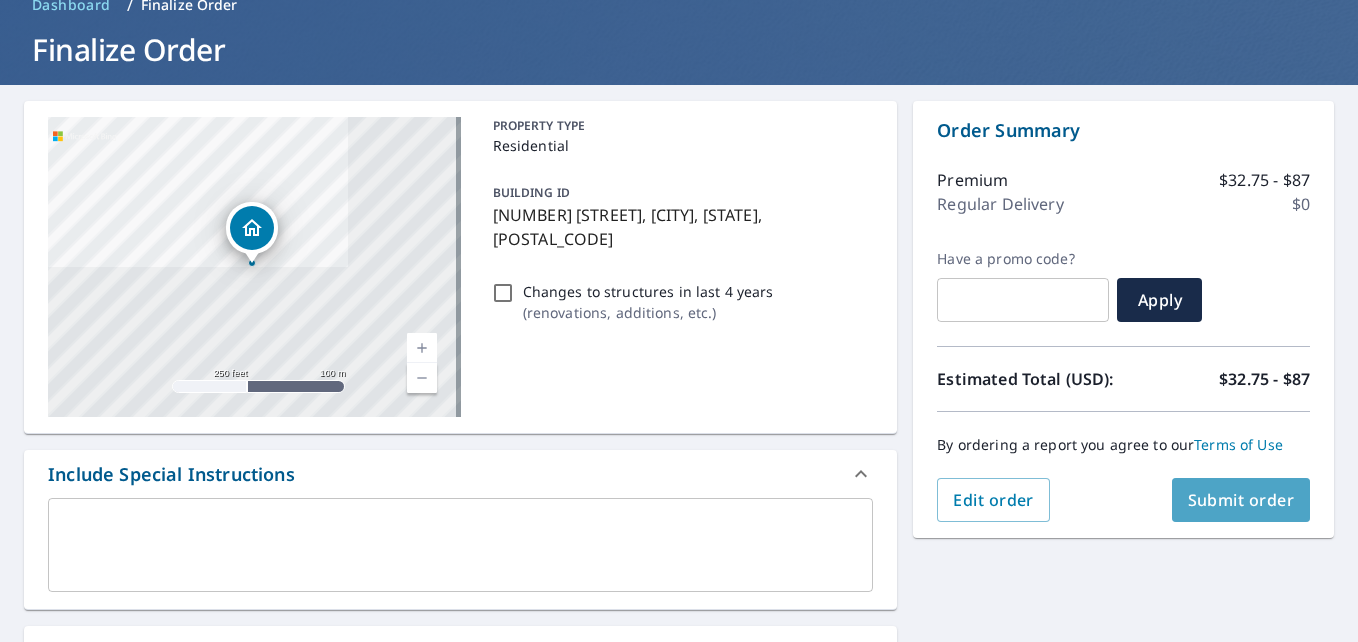 click on "Submit order" at bounding box center (1241, 500) 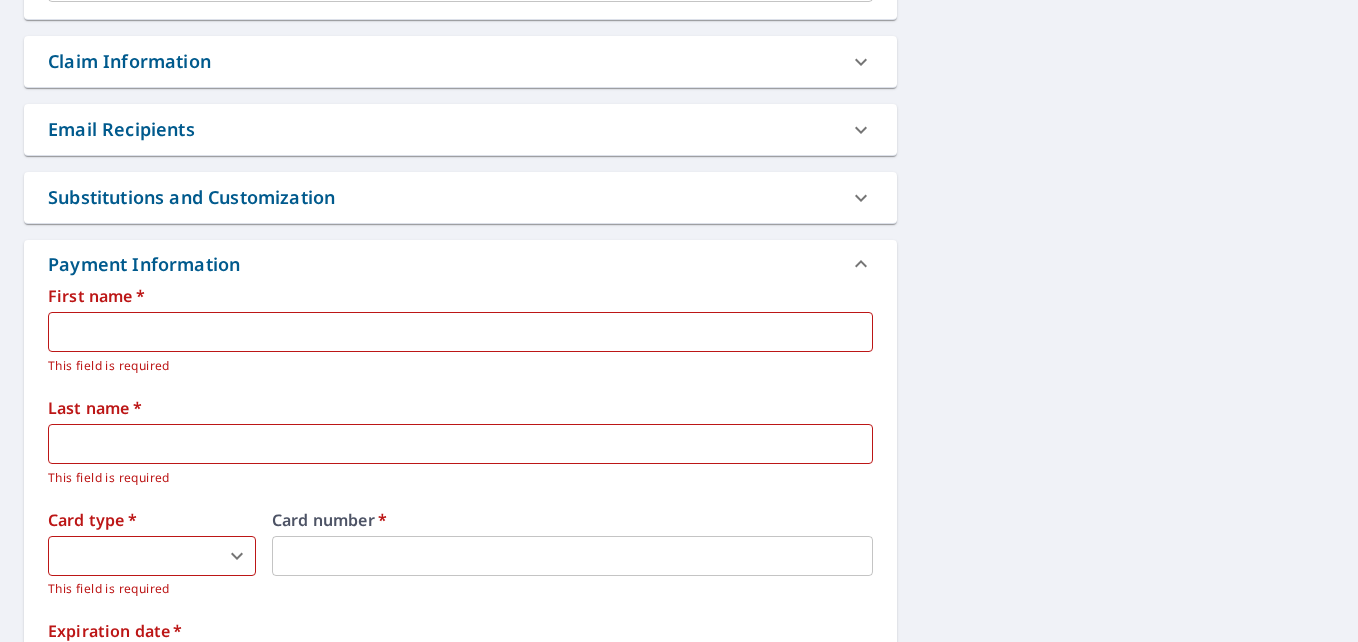 scroll, scrollTop: 700, scrollLeft: 0, axis: vertical 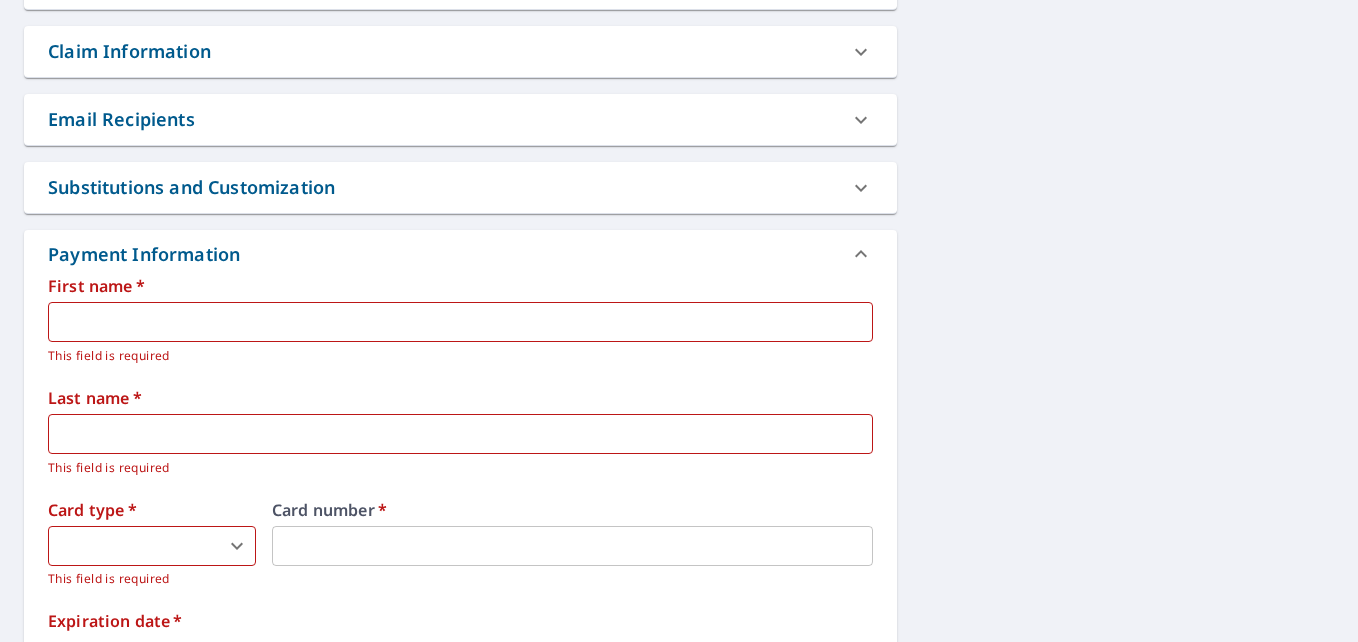 click at bounding box center (460, 322) 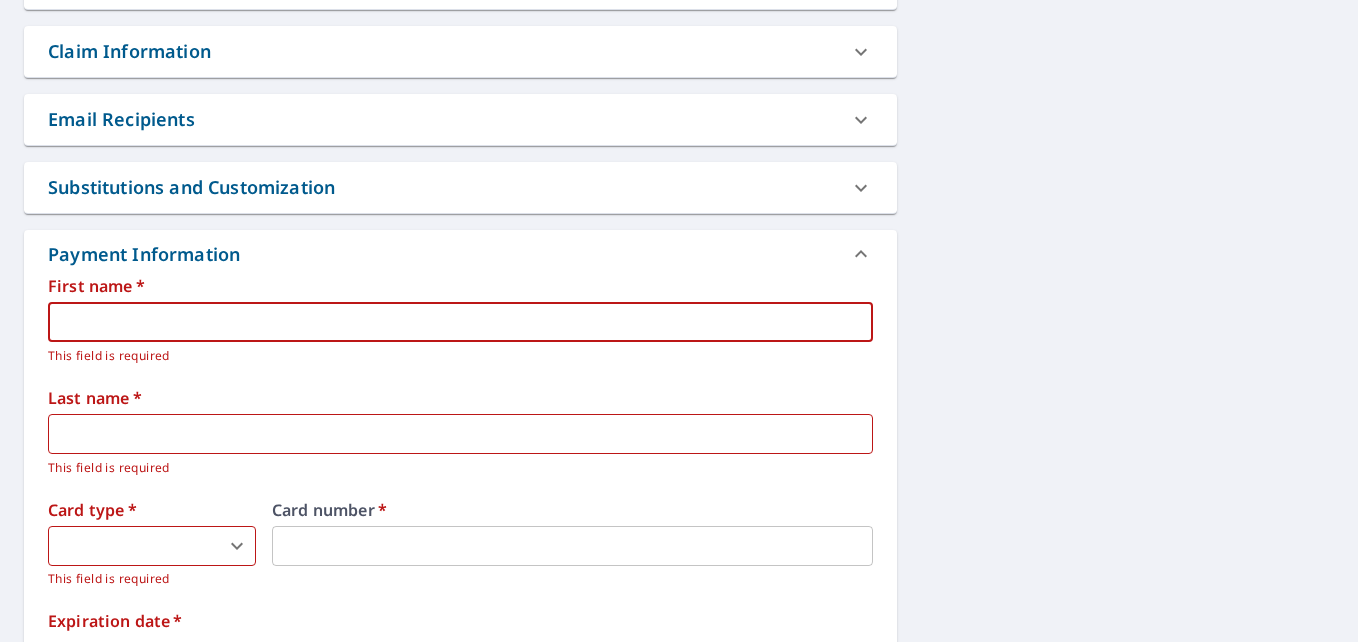 type on "[FIRST]" 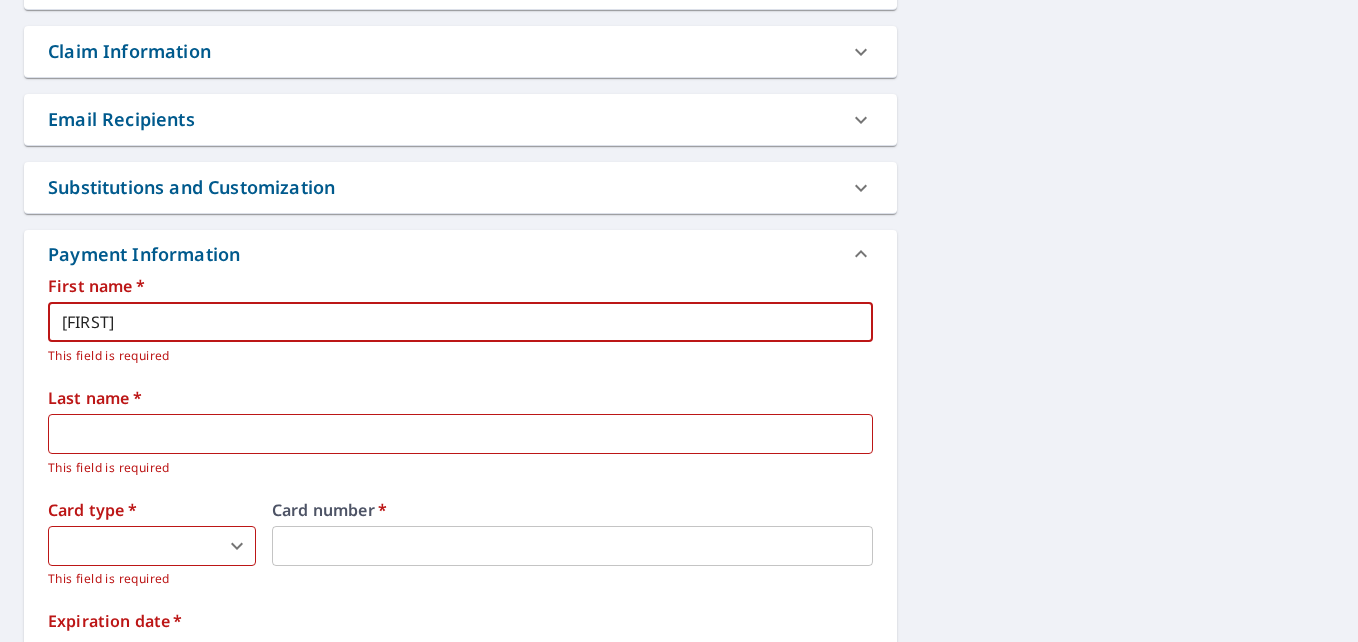 type on "[LAST]" 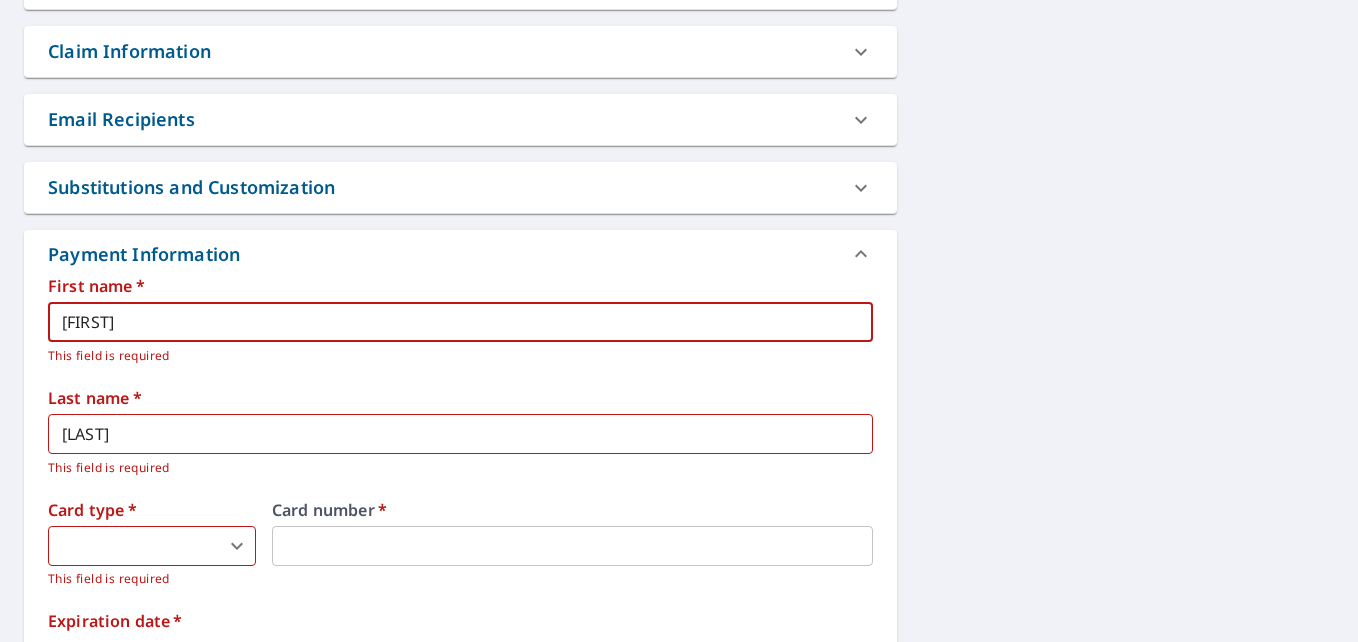 click on "SU SU
Dashboard Order History Cancel Order SU Dashboard / Finalize Order Finalize Order [NUMBER] [STREET] [CITY], [STATE] [POSTAL_CODE] Aerial Road A standard road map Aerial A detailed look from above Labels Labels 250 feet 100 m © 2025 TomTom, © Vexcel Imaging, © 2025 Microsoft Corporation,  © OpenStreetMap Terms PROPERTY TYPE Residential BUILDING ID [NUMBER] [STREET], [CITY], [STATE], [POSTAL_CODE] Changes to structures in last 4 years ( renovations, additions, etc. ) Include Special Instructions x ​ Claim Information Claim number ​ Claim information ​ PO number ​ Date of loss ​ Cat ID ​ Email Recipients Your reports will be sent to  [EMAIL].  Edit Contact Information. Send a copy of the report to: ​ Substitutions and Customization Roof measurement report substitutions If a Premium Report is unavailable send me an Extended Coverage 3D Report: Yes No Ask If an Extended Coverage 3D Report is unavailable send me an Extended Coverage 2D Report: Yes No Ask Yes No Ask DXF" at bounding box center (679, 321) 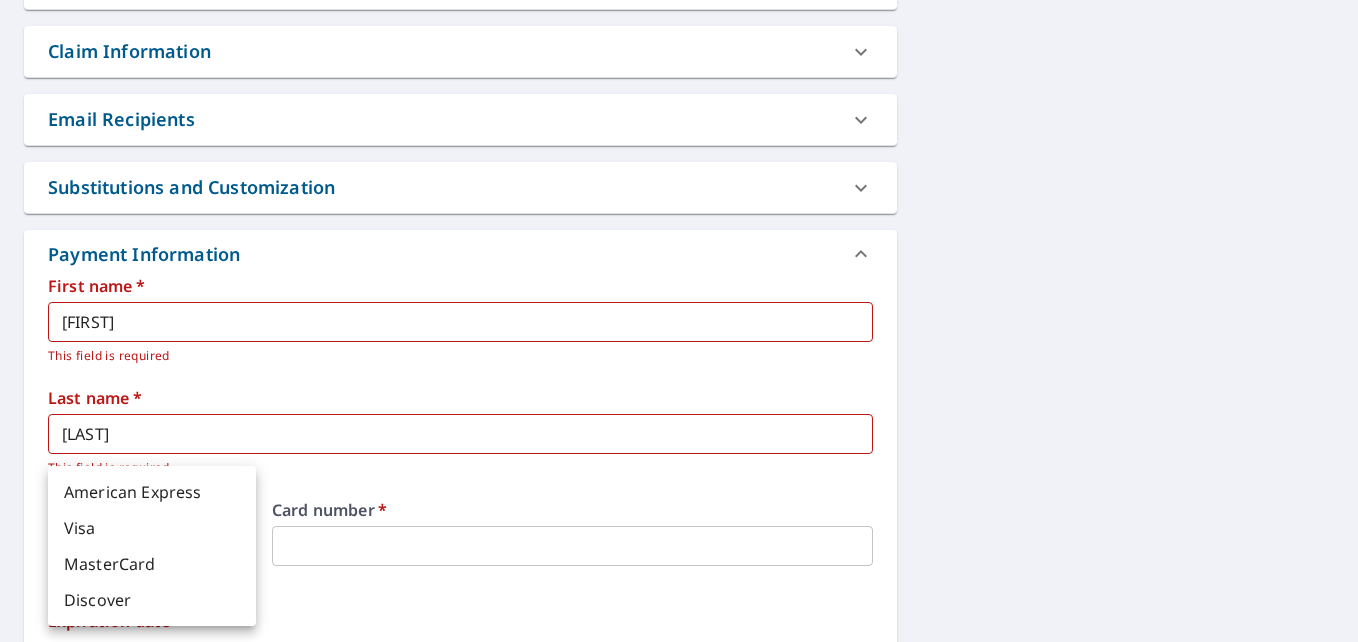 click on "Visa" at bounding box center (152, 528) 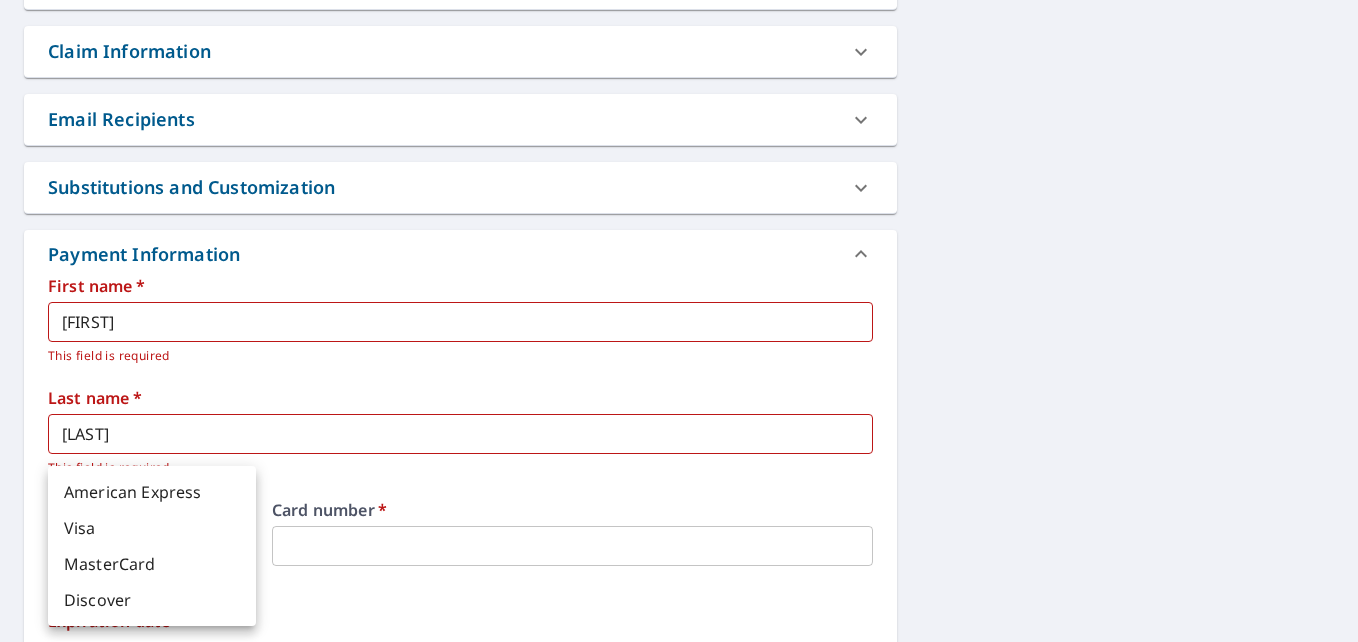 type on "2" 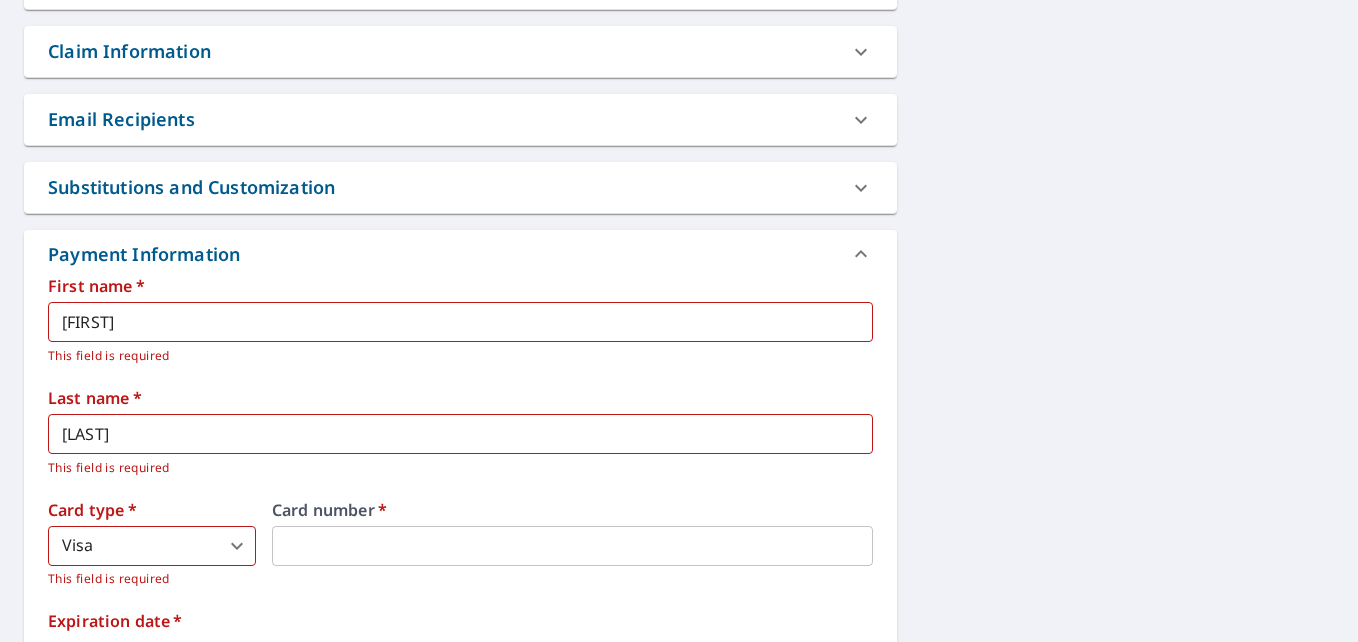click on "Card number   *" at bounding box center (572, 545) 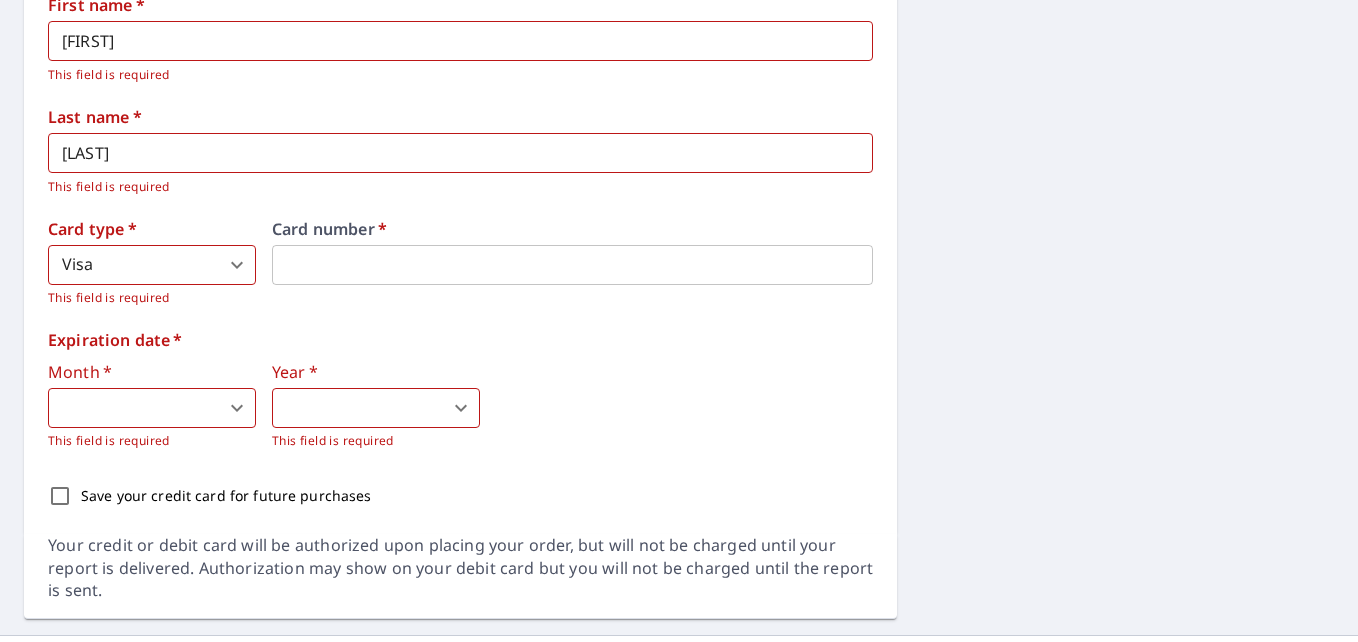 scroll, scrollTop: 1000, scrollLeft: 0, axis: vertical 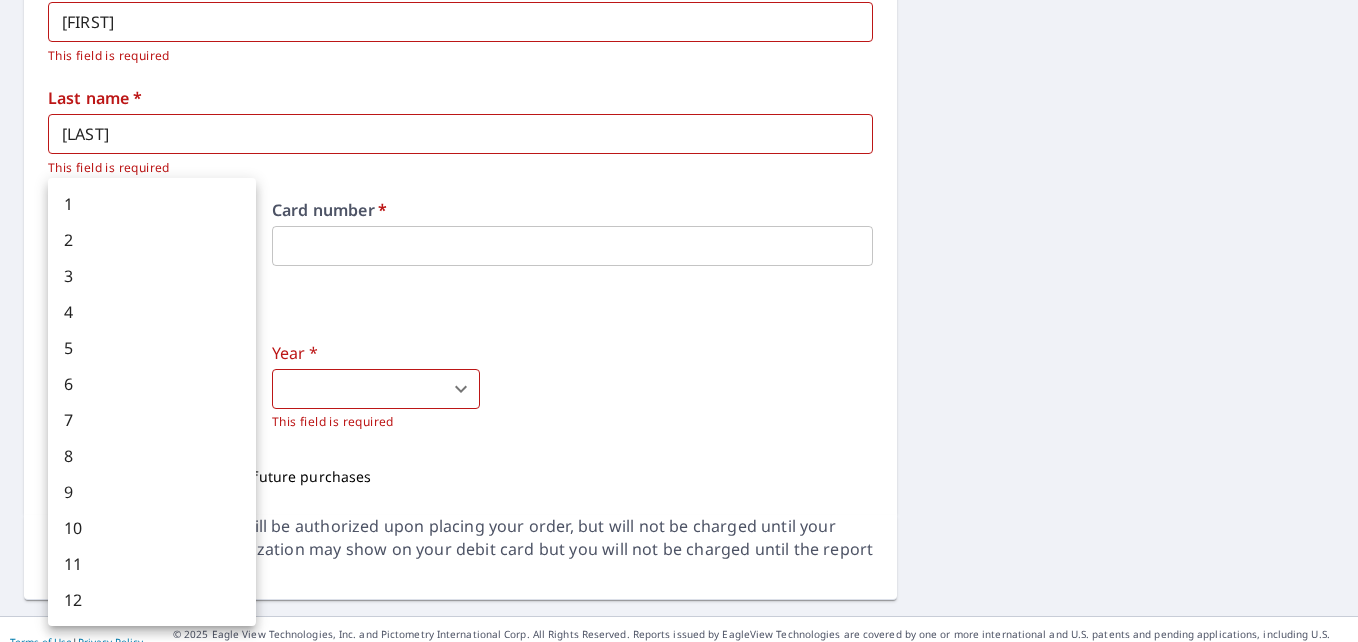 click on "SU SU
Dashboard Order History Cancel Order SU Dashboard / Finalize Order Finalize Order [NUMBER] [STREET] [CITY], [STATE] [POSTAL_CODE] Aerial Road A standard road map Aerial A detailed look from above Labels Labels 250 feet 100 m © 2025 TomTom, © Vexcel Imaging, © 2025 Microsoft Corporation,  © OpenStreetMap Terms PROPERTY TYPE Residential BUILDING ID [NUMBER] [STREET], [CITY], [STATE], [POSTAL_CODE] Changes to structures in last 4 years ( renovations, additions, etc. ) Include Special Instructions x ​ Claim Information Claim number ​ Claim information ​ PO number ​ Date of loss ​ Cat ID ​ Email Recipients Your reports will be sent to  [EMAIL].  Edit Contact Information. Send a copy of the report to: ​ Substitutions and Customization Roof measurement report substitutions If a Premium Report is unavailable send me an Extended Coverage 3D Report: Yes No Ask If an Extended Coverage 3D Report is unavailable send me an Extended Coverage 2D Report: Yes No Ask Yes No Ask DXF" at bounding box center (679, 321) 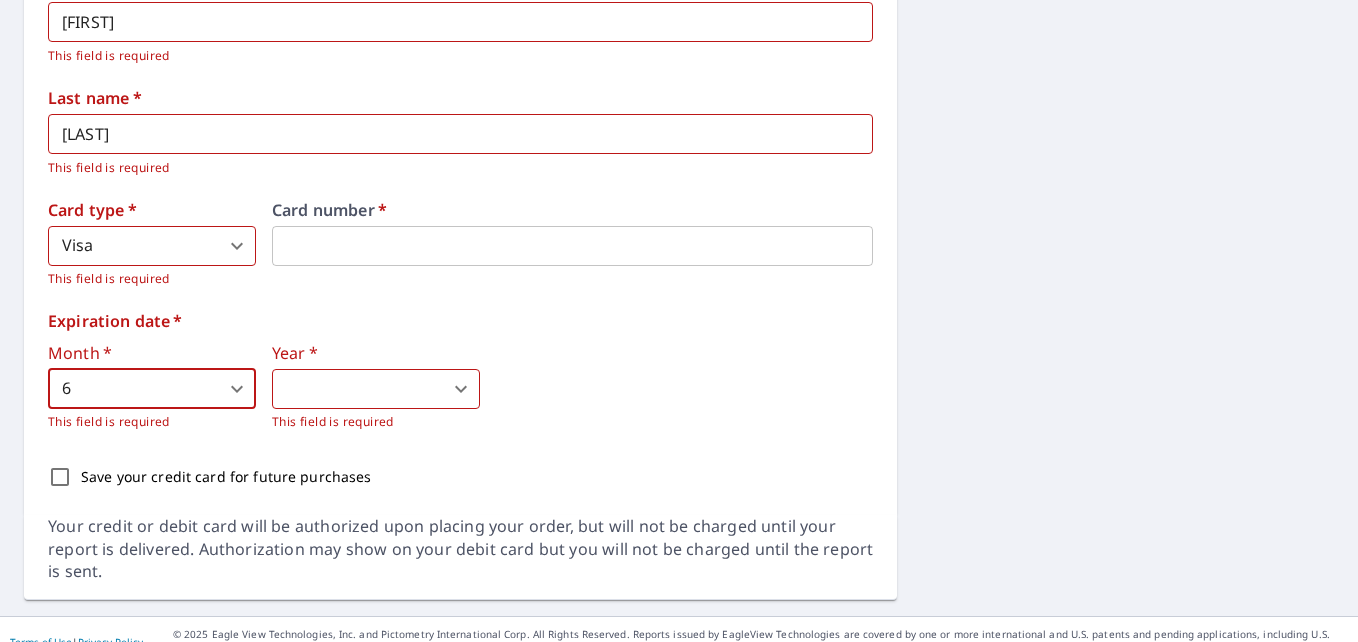 click on "SU SU
Dashboard Order History Cancel Order SU Dashboard / Finalize Order Finalize Order [NUMBER] [STREET] [CITY], [STATE] [POSTAL_CODE] Aerial Road A standard road map Aerial A detailed look from above Labels Labels 250 feet 100 m © 2025 TomTom, © Vexcel Imaging, © 2025 Microsoft Corporation,  © OpenStreetMap Terms PROPERTY TYPE Residential BUILDING ID [NUMBER] [STREET], [CITY], [STATE], [POSTAL_CODE] Changes to structures in last 4 years ( renovations, additions, etc. ) Include Special Instructions x ​ Claim Information Claim number ​ Claim information ​ PO number ​ Date of loss ​ Cat ID ​ Email Recipients Your reports will be sent to  [EMAIL].  Edit Contact Information. Send a copy of the report to: ​ Substitutions and Customization Roof measurement report substitutions If a Premium Report is unavailable send me an Extended Coverage 3D Report: Yes No Ask If an Extended Coverage 3D Report is unavailable send me an Extended Coverage 2D Report: Yes No Ask Yes No Ask DXF" at bounding box center (679, 321) 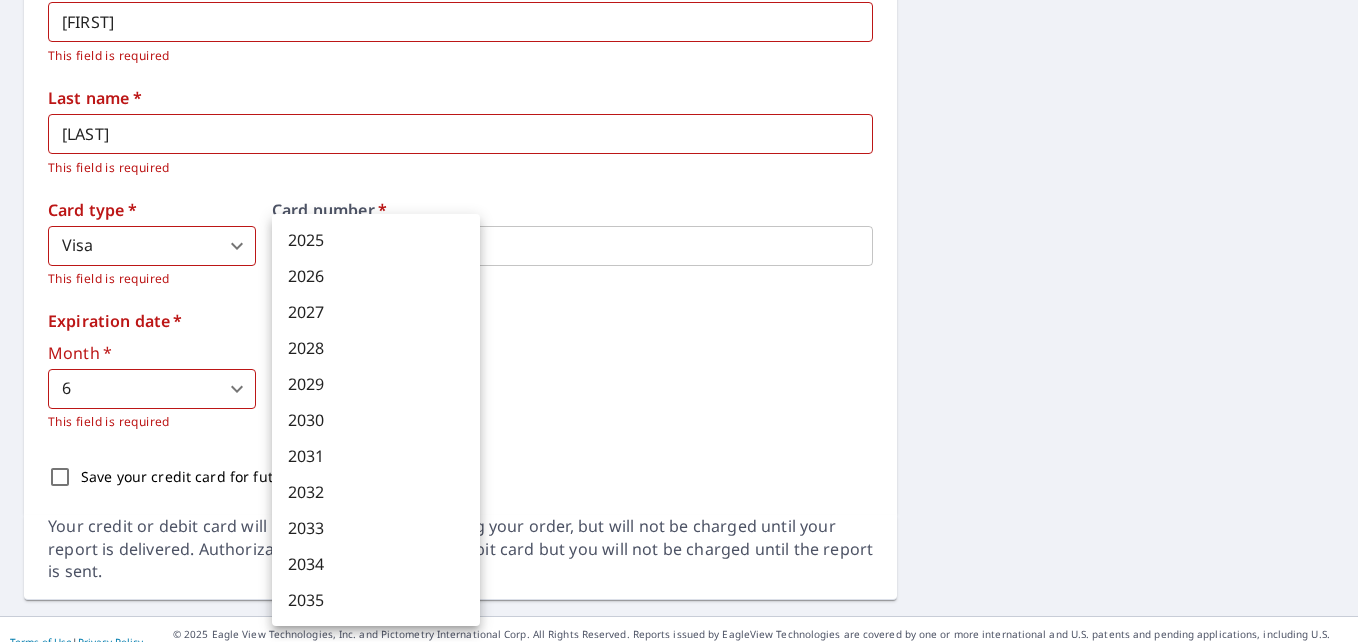 click on "2026" at bounding box center [376, 276] 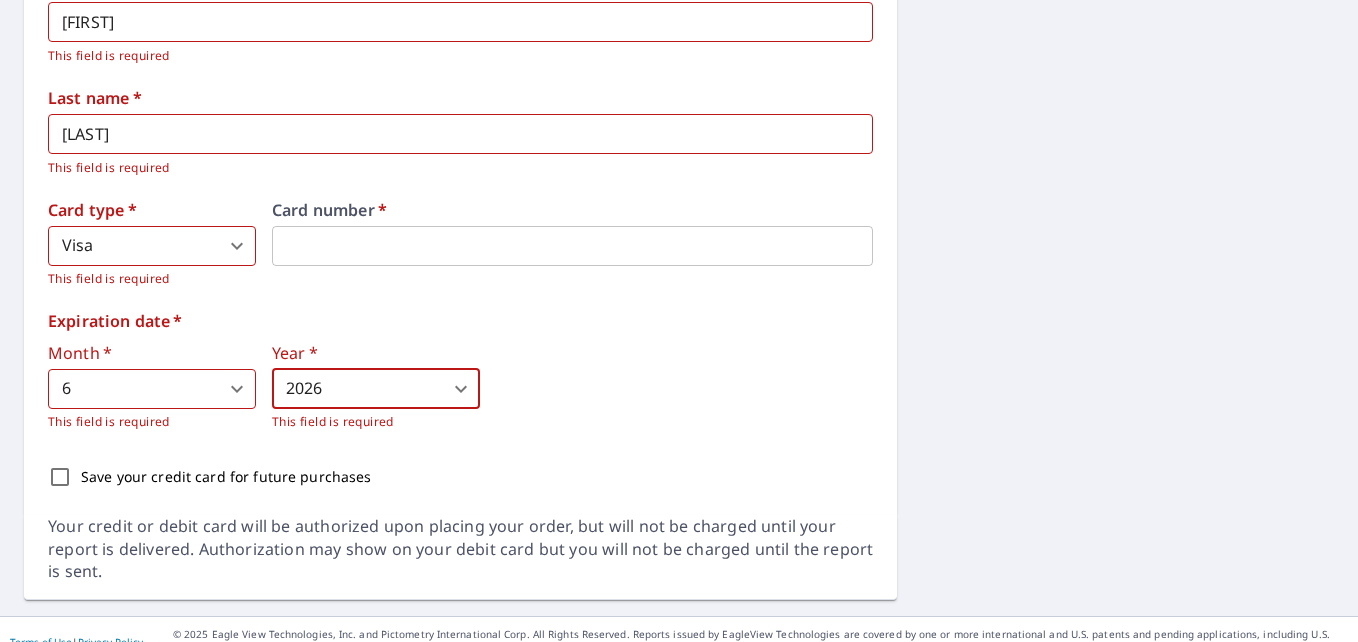 click on "Month   * 6 6 ​ This field is required Year   * 2026 2026 ​ This field is required" at bounding box center (460, 388) 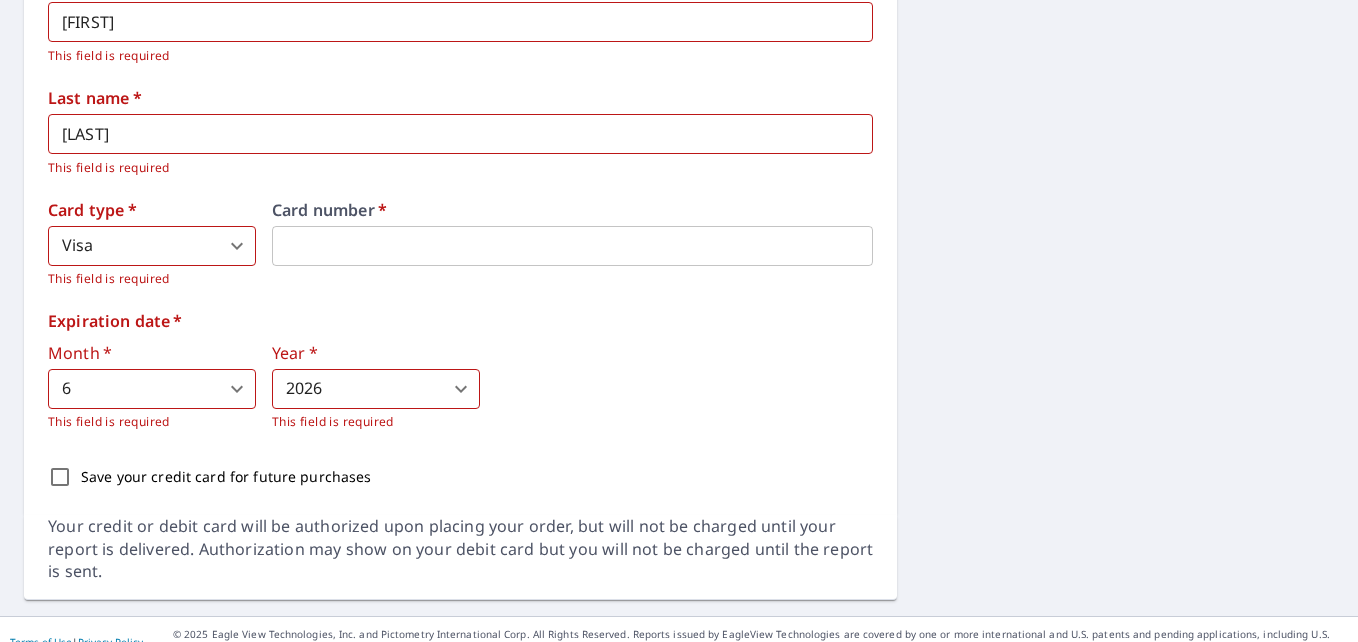 click on "Save your credit card for future purchases" at bounding box center (60, 477) 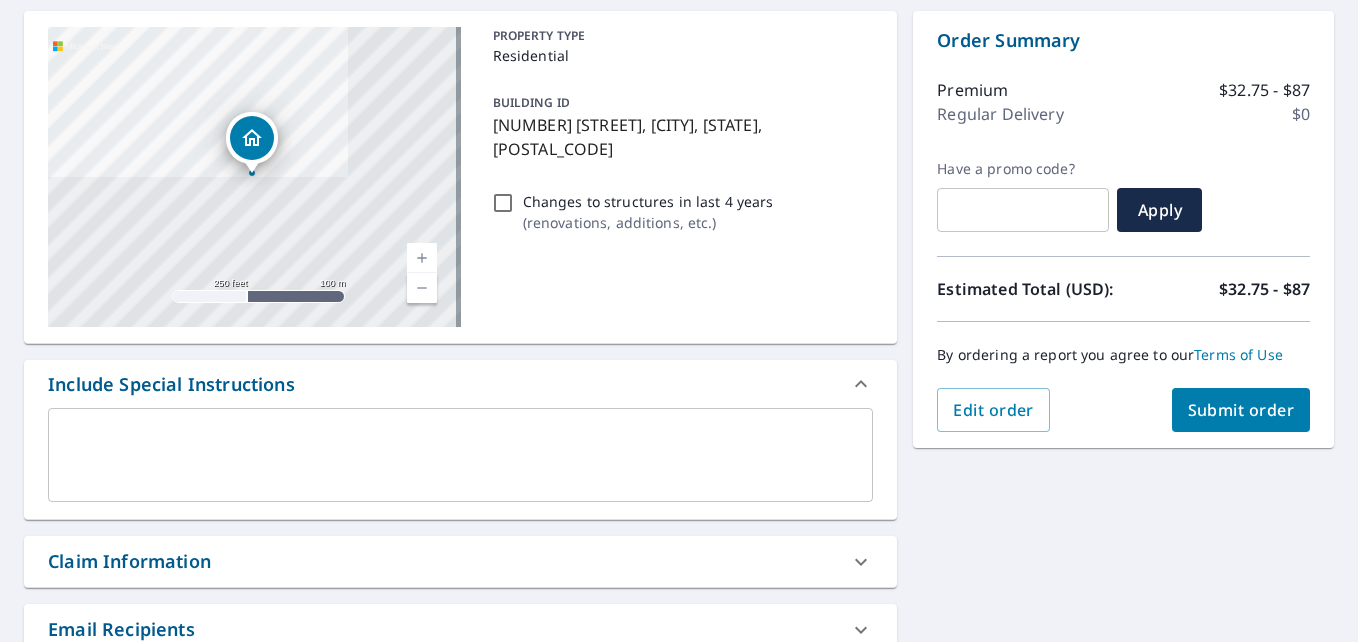 scroll, scrollTop: 225, scrollLeft: 0, axis: vertical 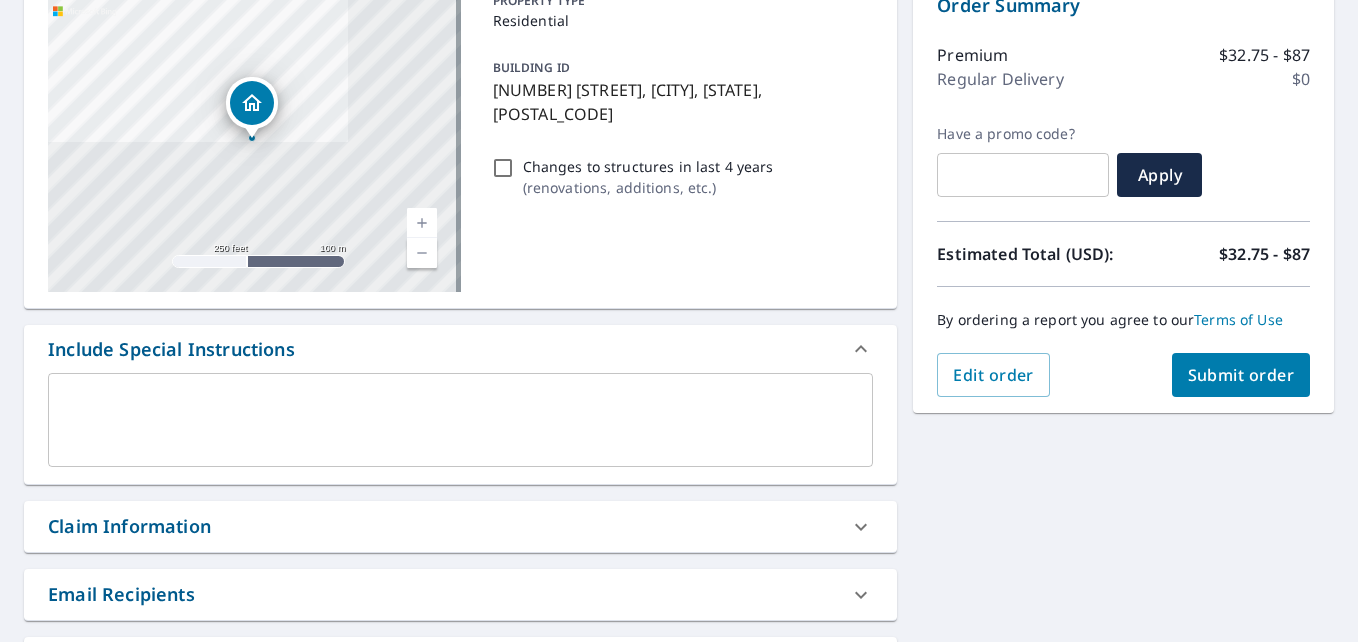 click on "Submit order" at bounding box center (1241, 375) 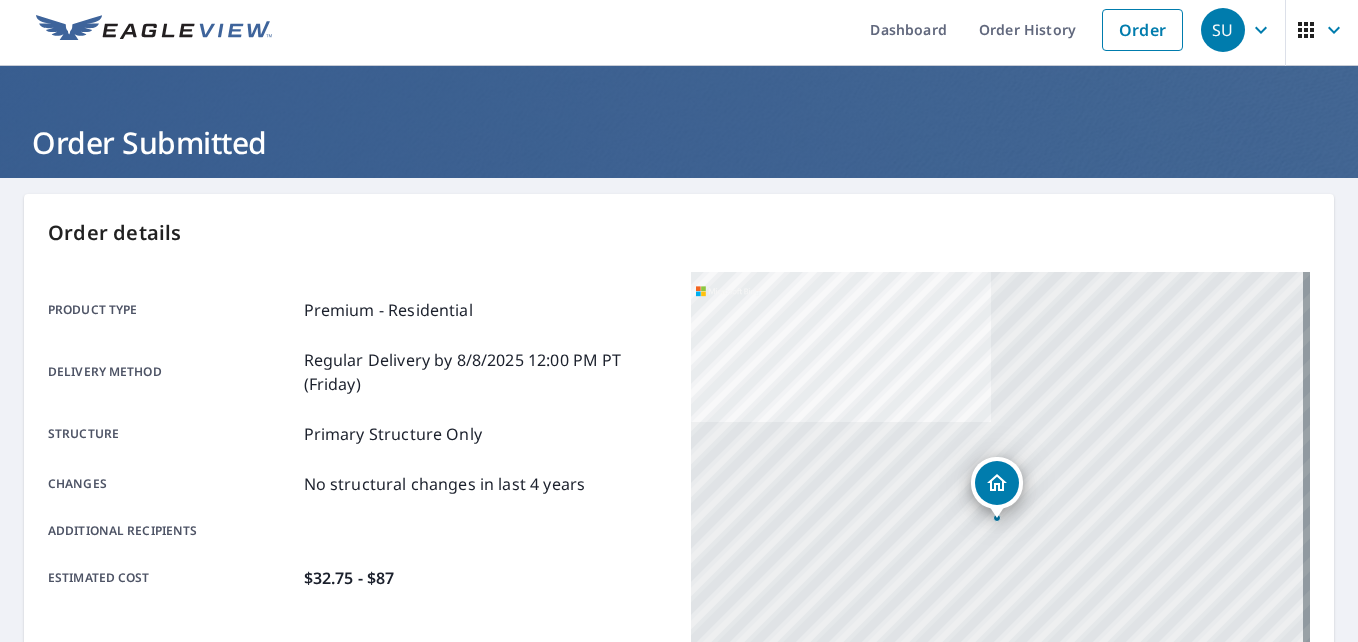 scroll, scrollTop: 0, scrollLeft: 0, axis: both 